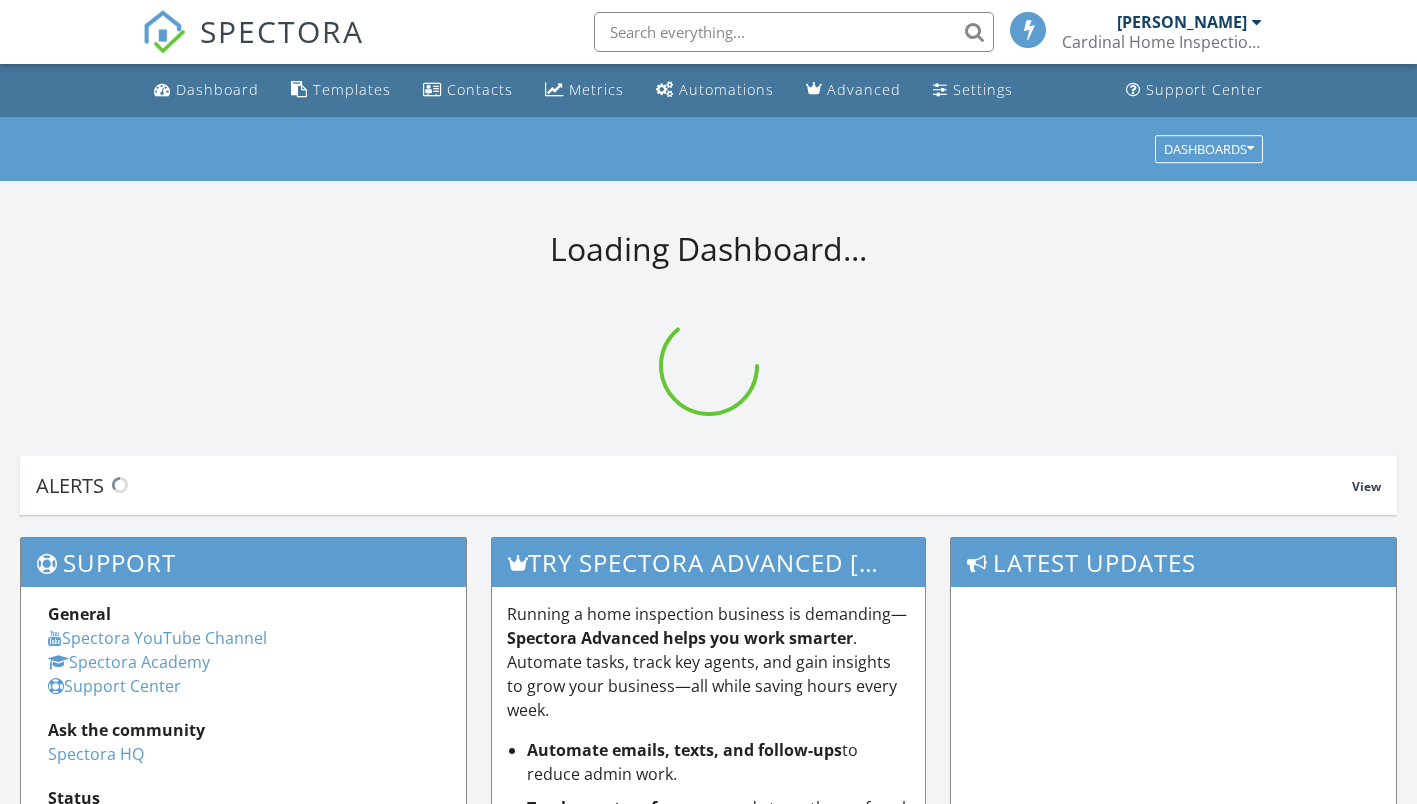 scroll, scrollTop: 0, scrollLeft: 0, axis: both 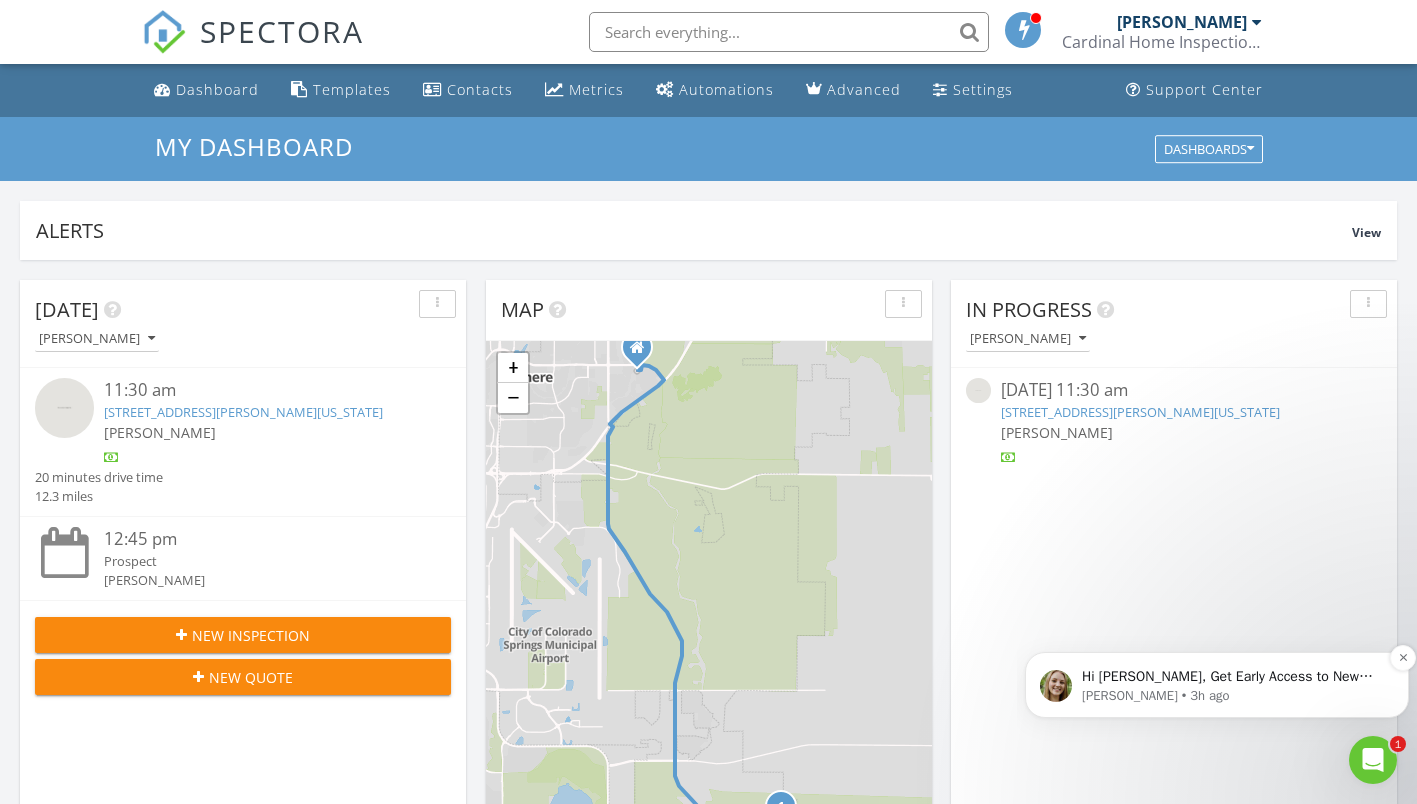 click on "Hi Mark, Get Early Access to New Report Writing Features &amp; Updates Want to be the first to try Spectora’s latest updates? Join our early access group and be the first to use new features before they’re released. Features and updates coming soon that you will get early access to include: Update: The upgraded Rapid Fire Camera, New: Photo preview before adding images to a report, New: The .5 camera lens" at bounding box center (1233, 677) 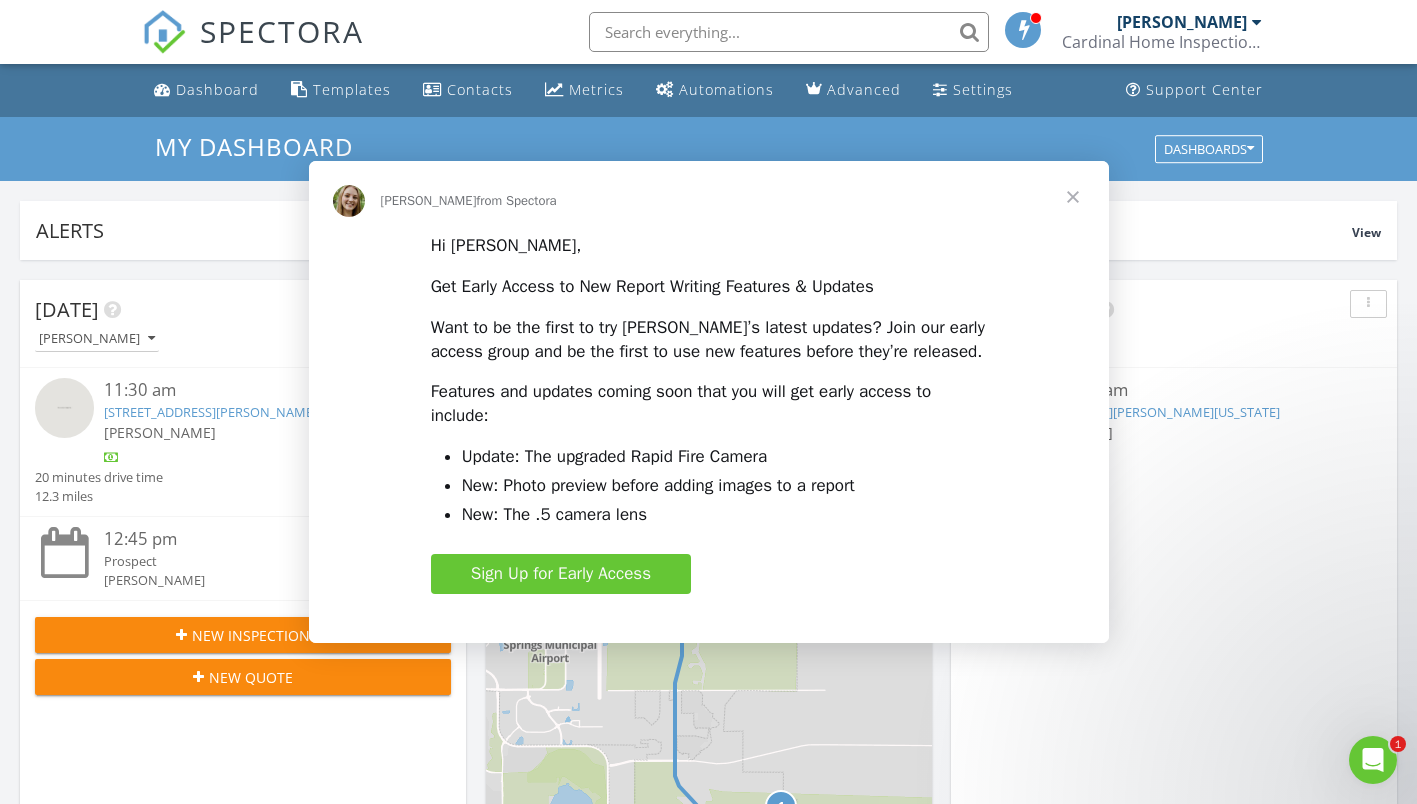 scroll, scrollTop: 0, scrollLeft: 0, axis: both 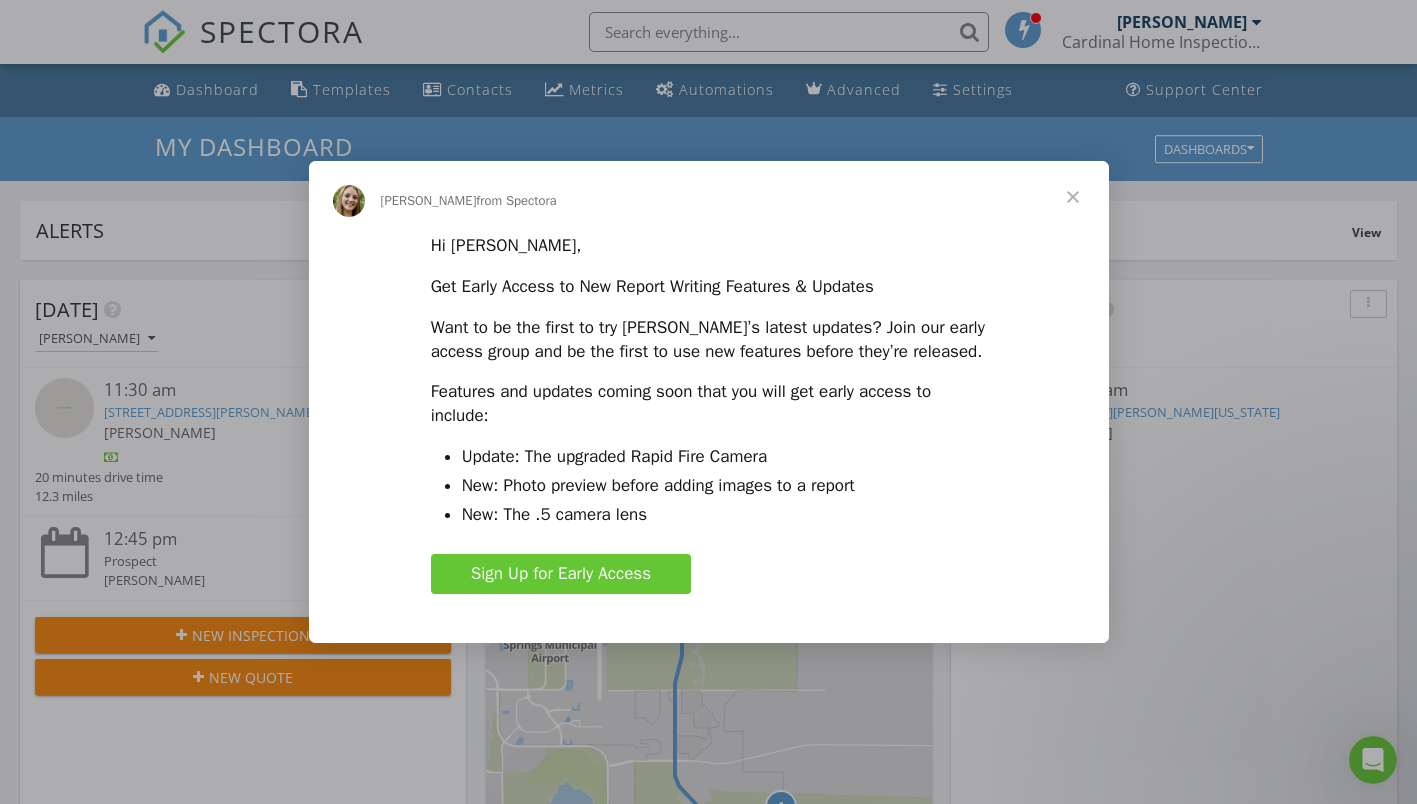 click at bounding box center [1073, 197] 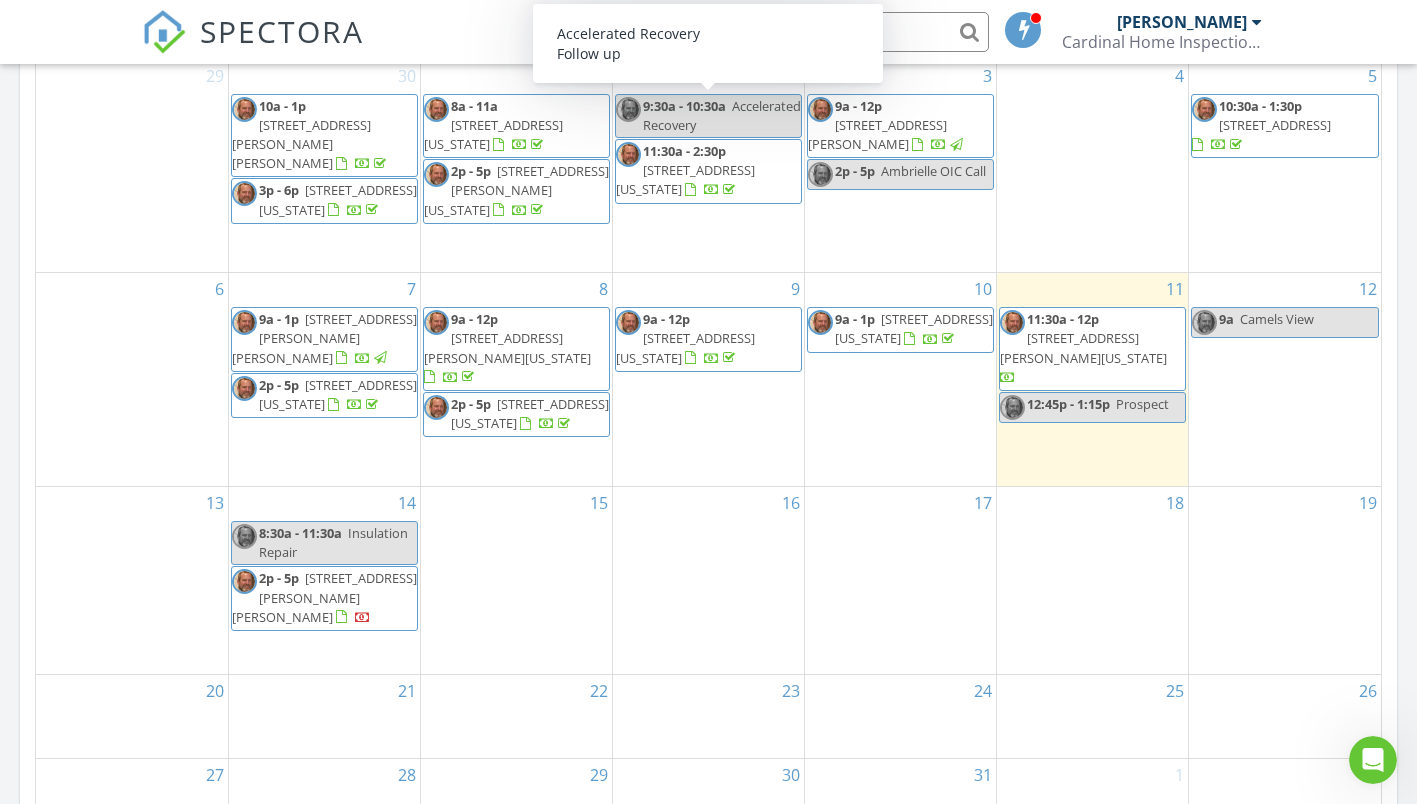 scroll, scrollTop: 1000, scrollLeft: 0, axis: vertical 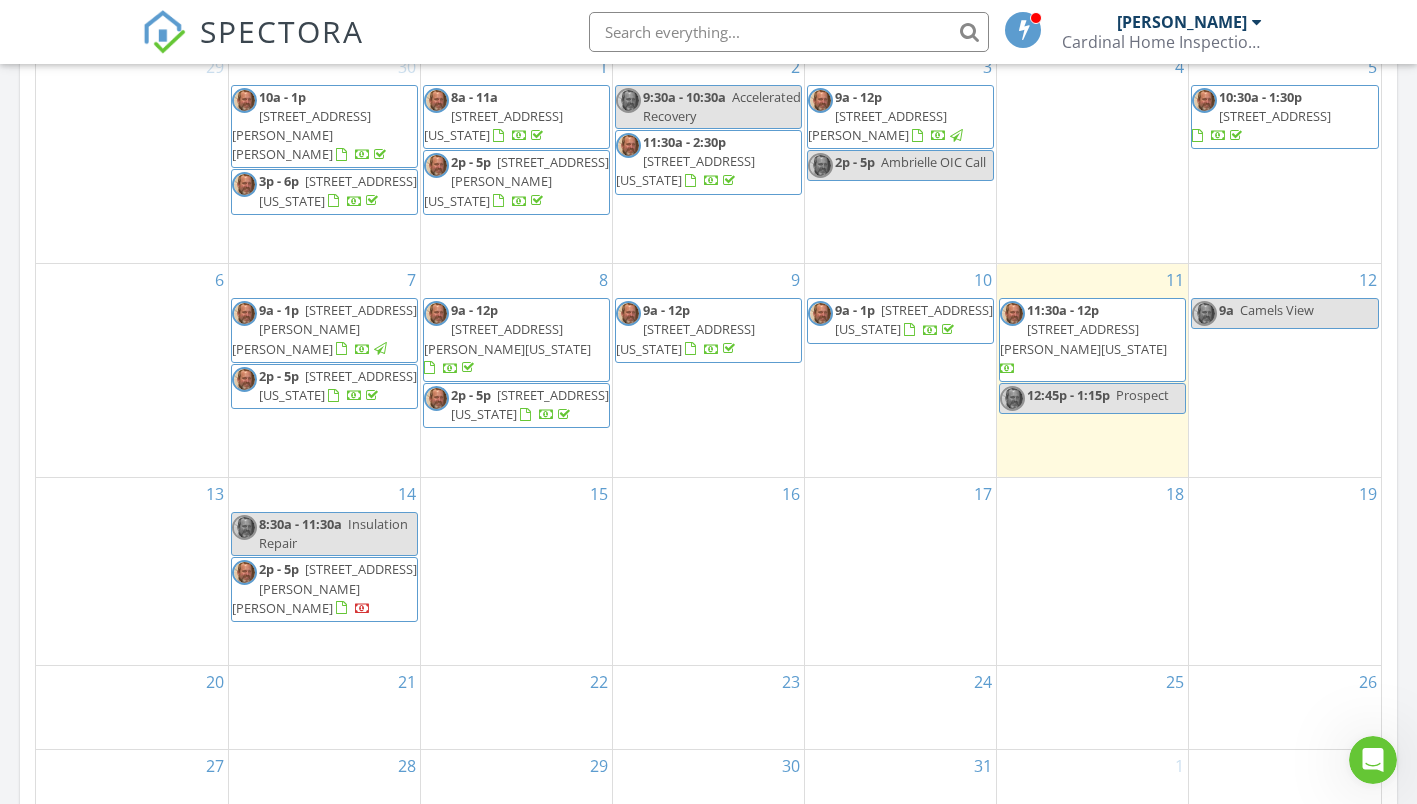 click on "[STREET_ADDRESS][PERSON_NAME][US_STATE]" at bounding box center (1083, 338) 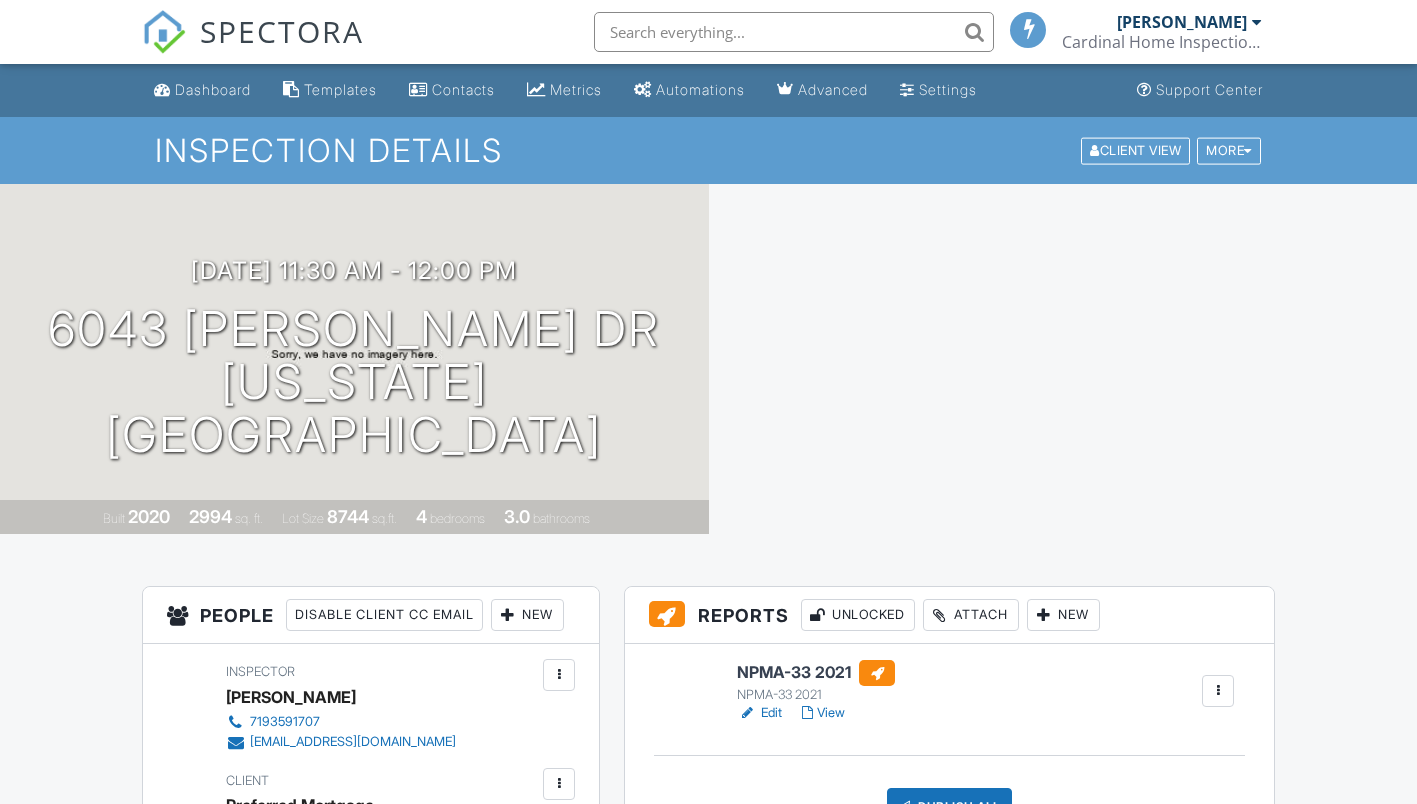 scroll, scrollTop: 0, scrollLeft: 0, axis: both 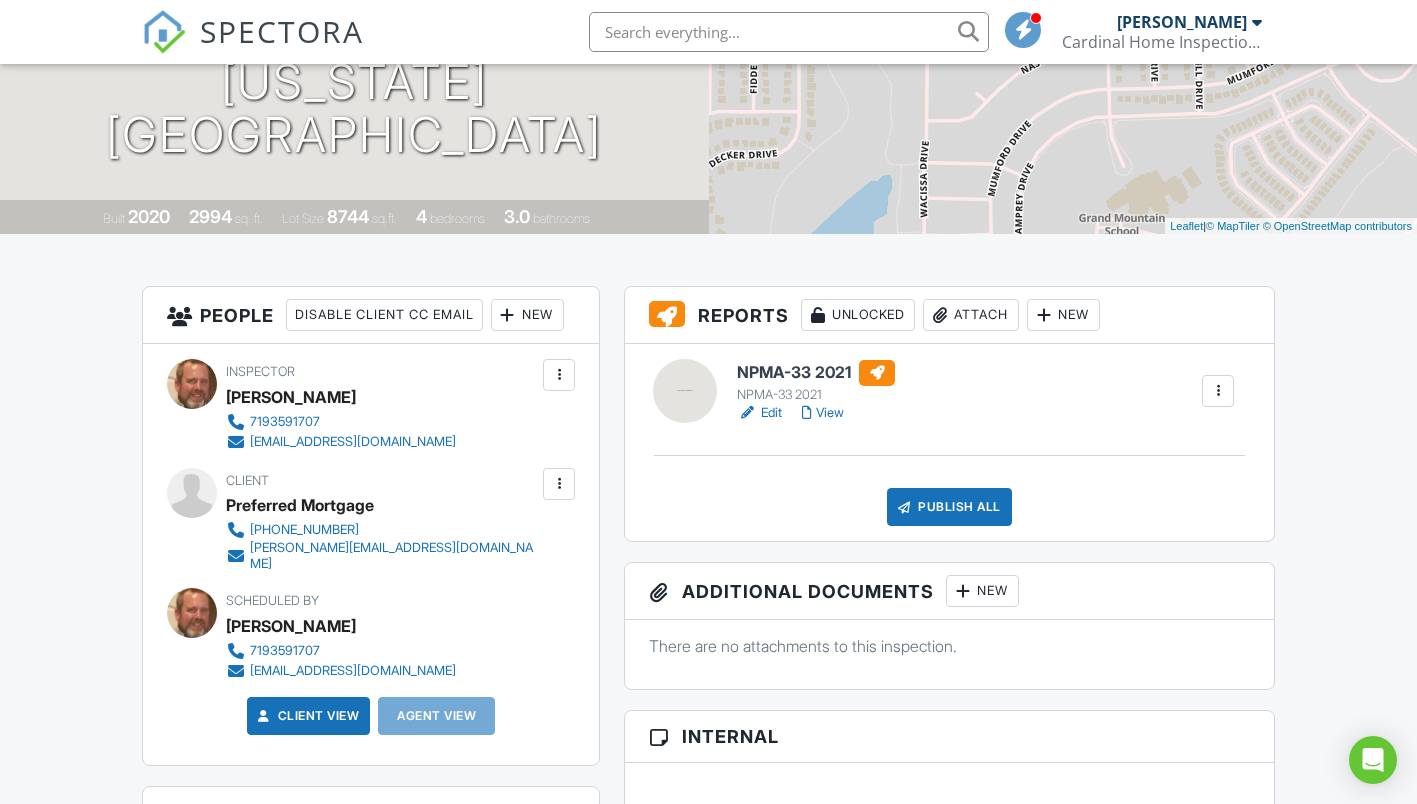 click on "NPMA-33 2021" at bounding box center (816, 373) 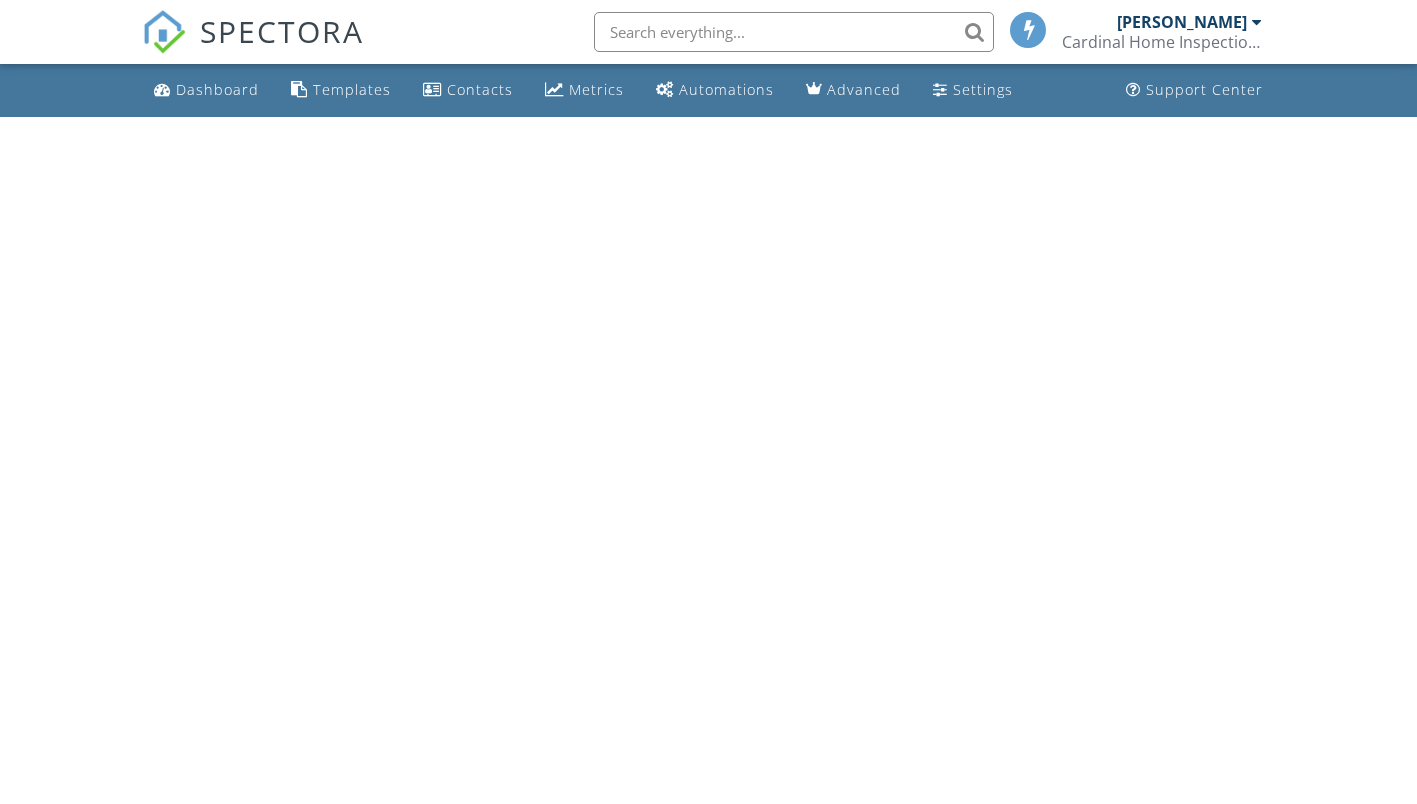 scroll, scrollTop: 0, scrollLeft: 0, axis: both 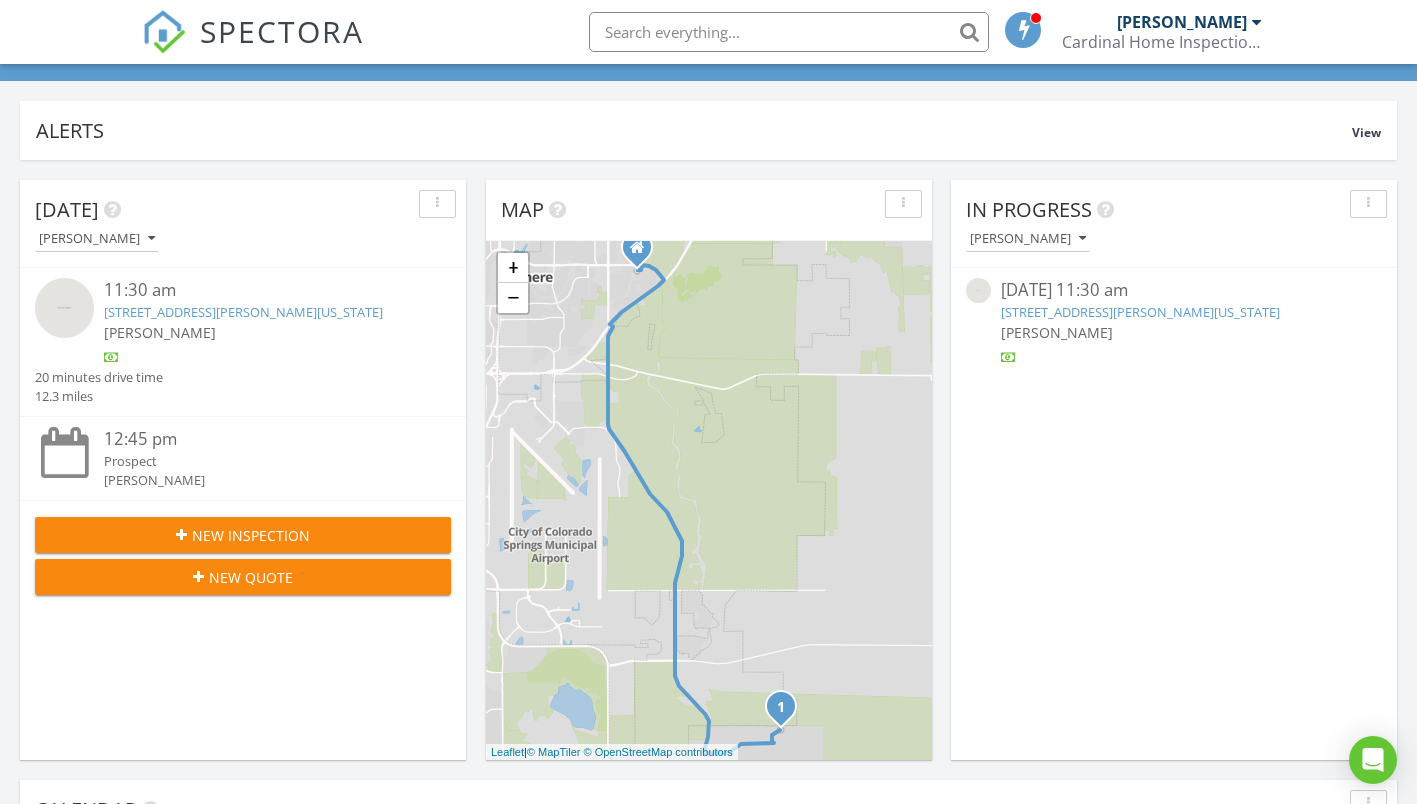 click on "6043 Nash Dr, Colorado Springs, CO 80925" at bounding box center (243, 312) 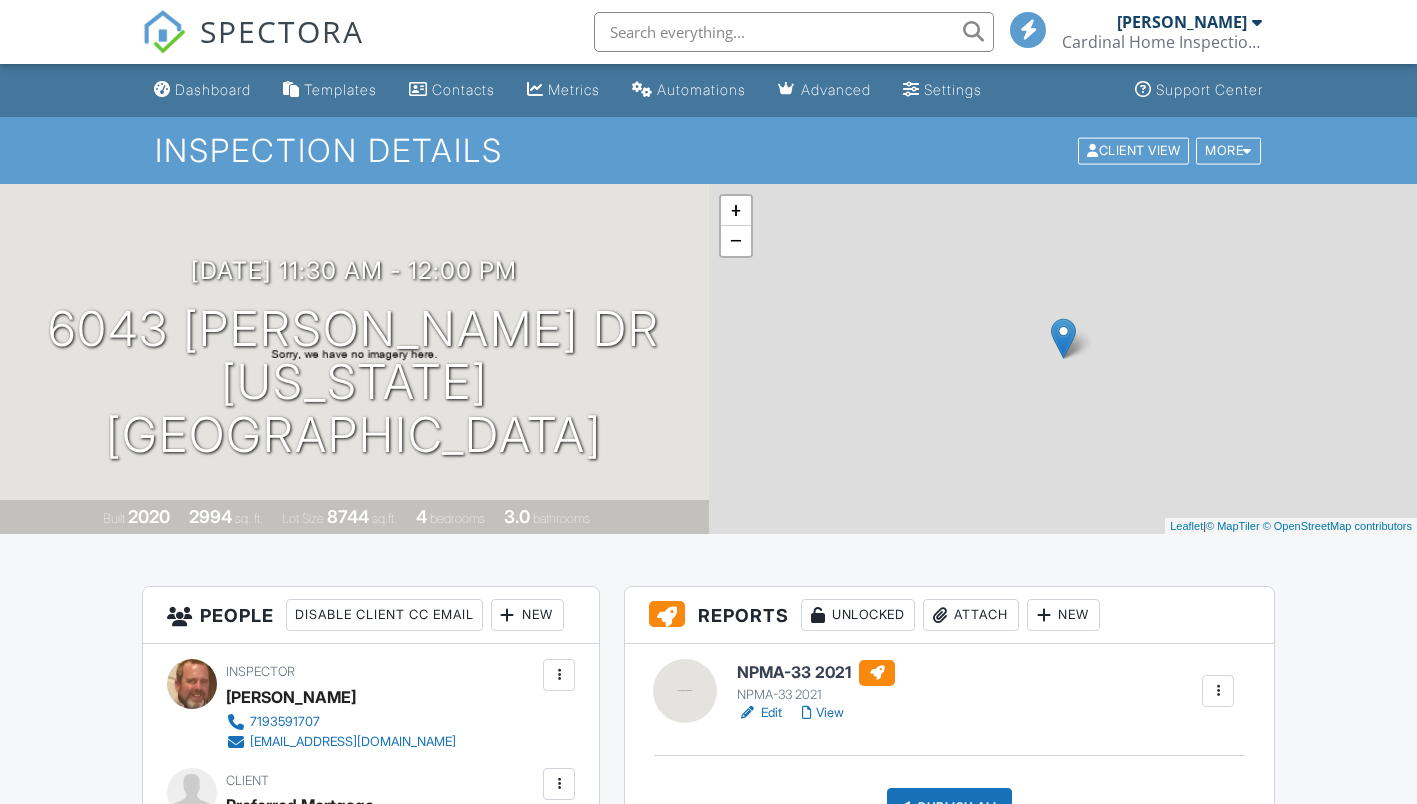 scroll, scrollTop: 0, scrollLeft: 0, axis: both 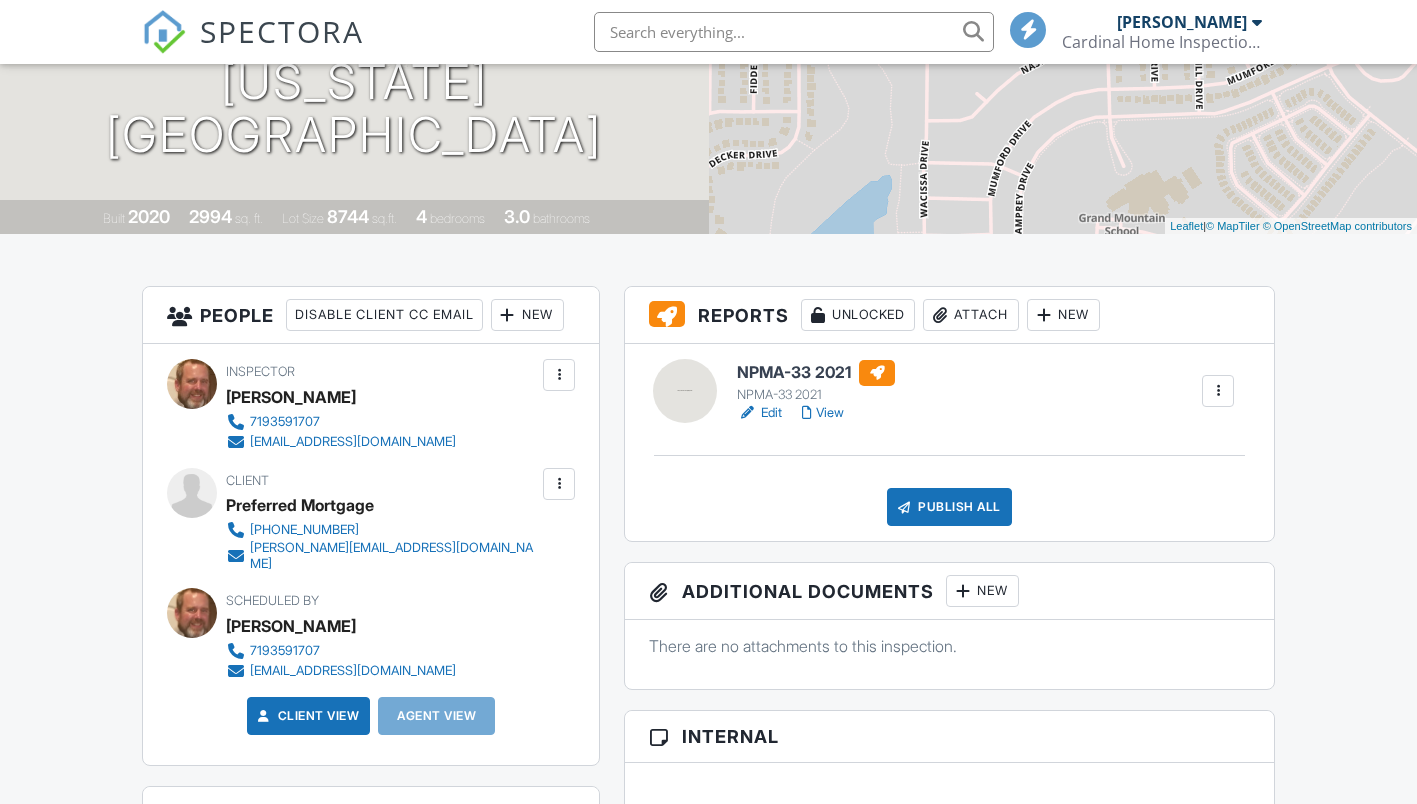 click on "Publish All" at bounding box center (949, 507) 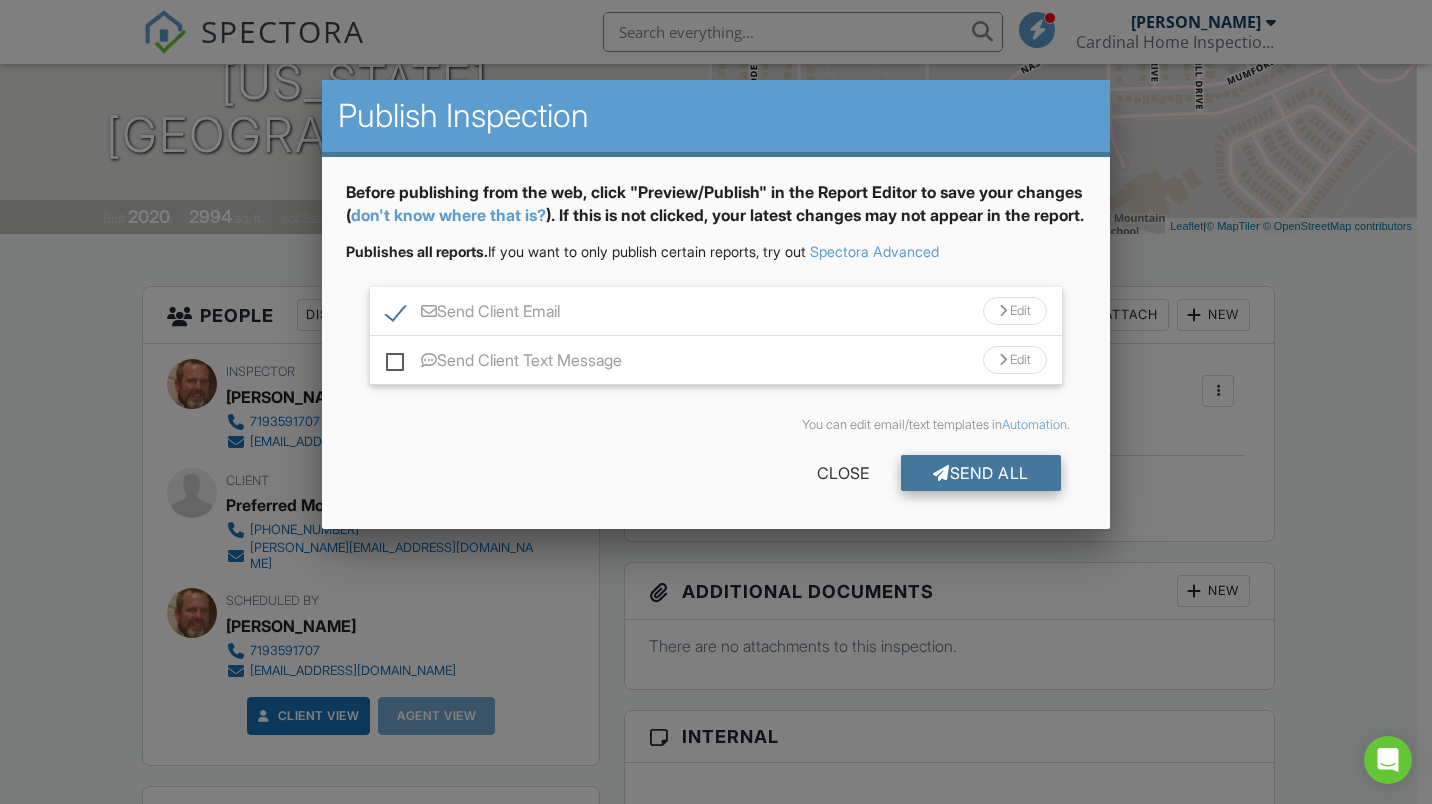 click on "Send All" at bounding box center (981, 473) 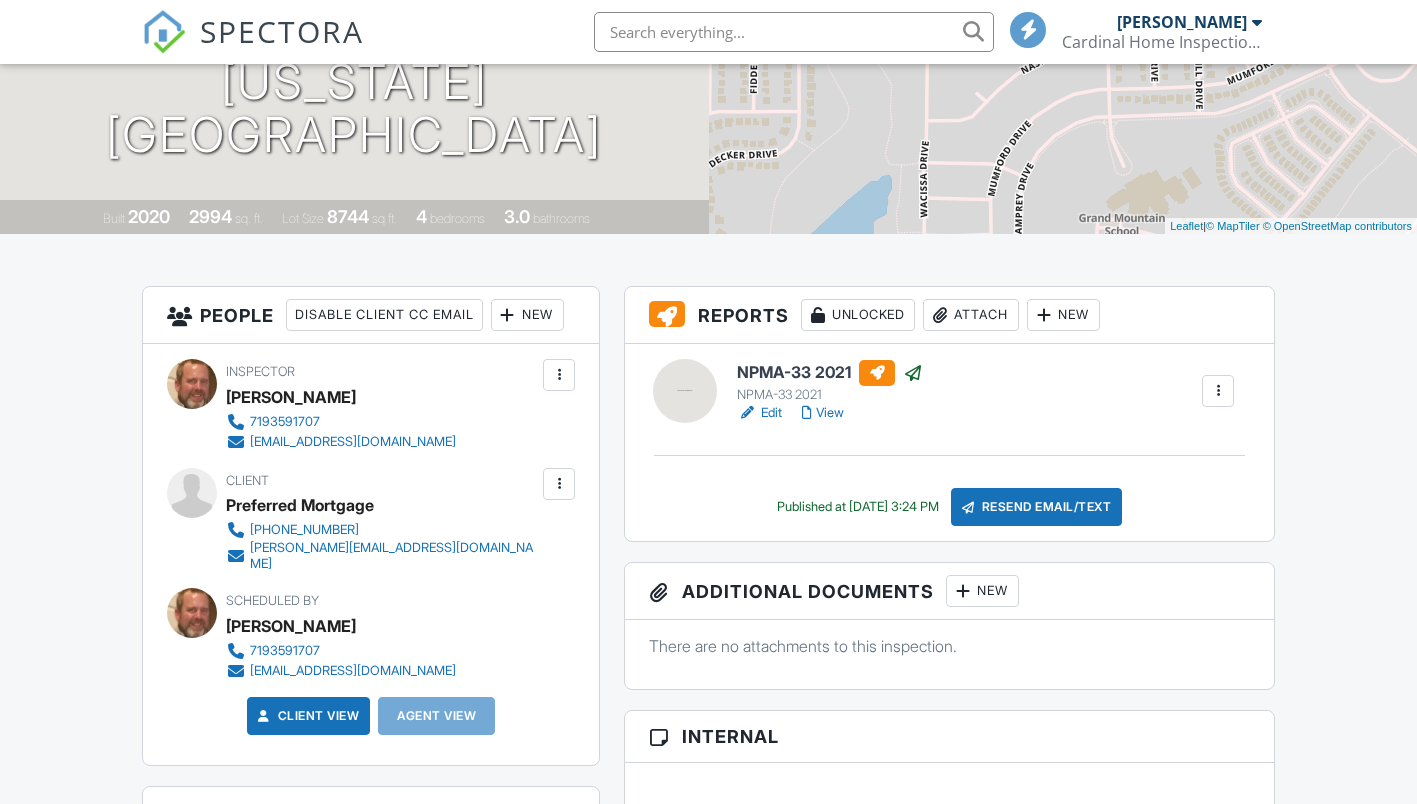 scroll, scrollTop: 300, scrollLeft: 0, axis: vertical 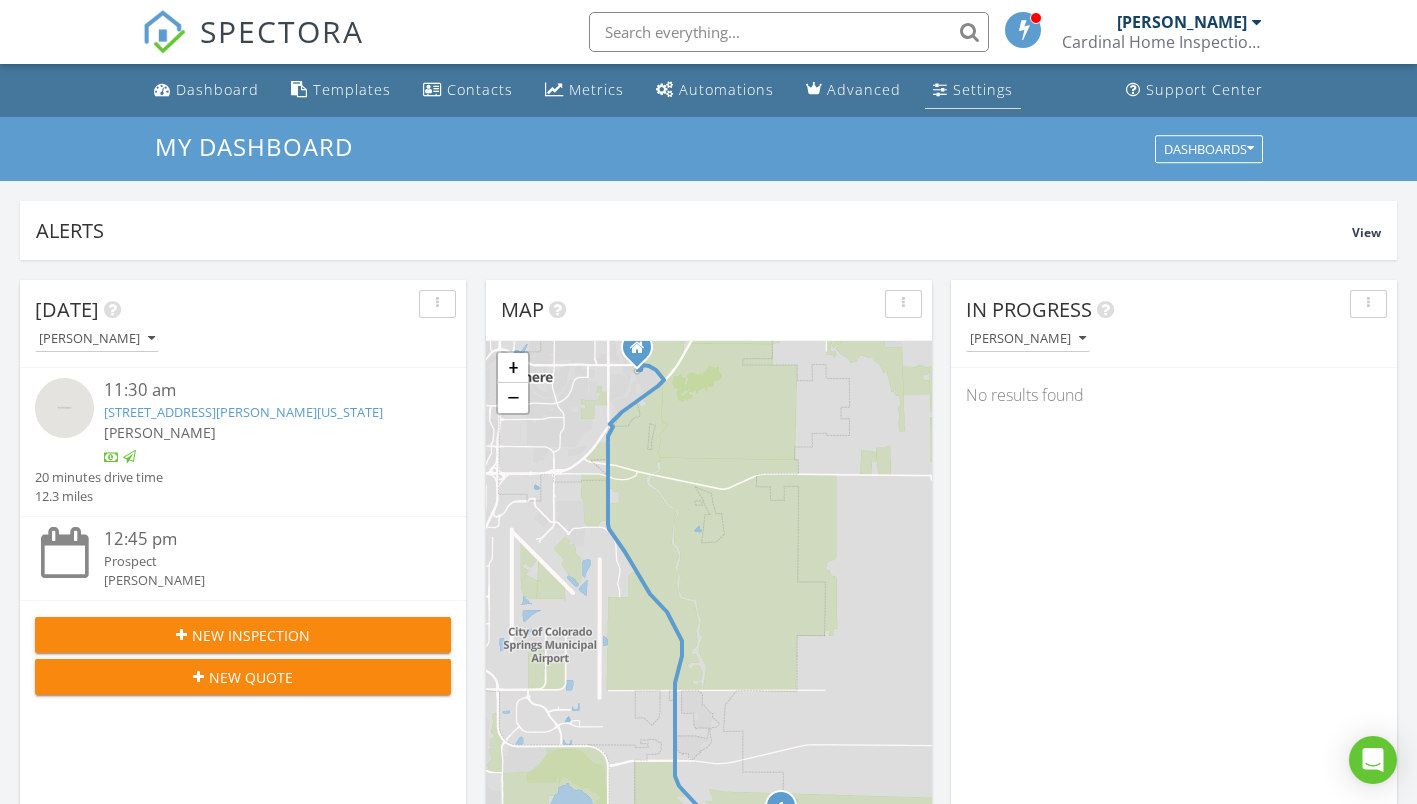 click on "Settings" at bounding box center (973, 90) 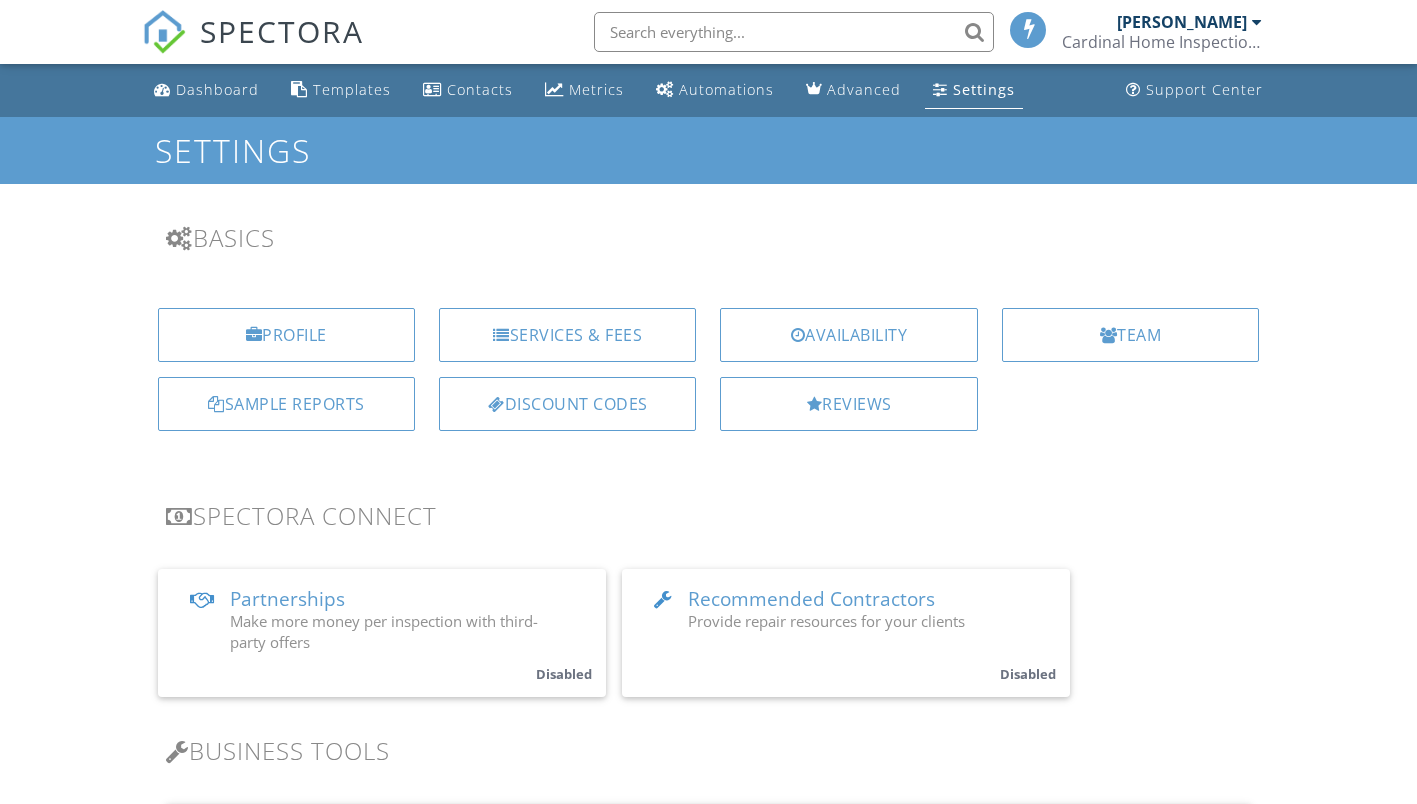 scroll, scrollTop: 0, scrollLeft: 0, axis: both 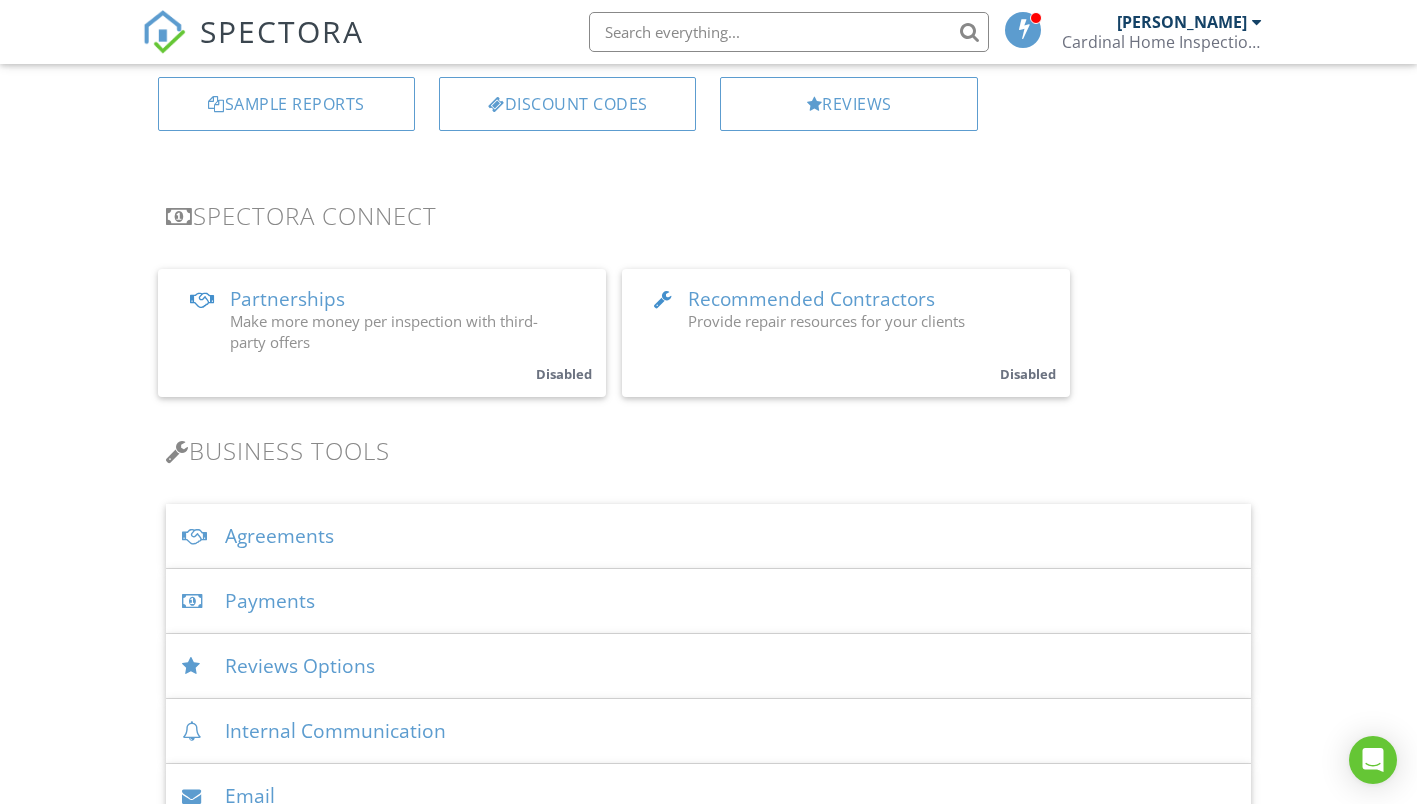 click on "Agreements" at bounding box center [709, 536] 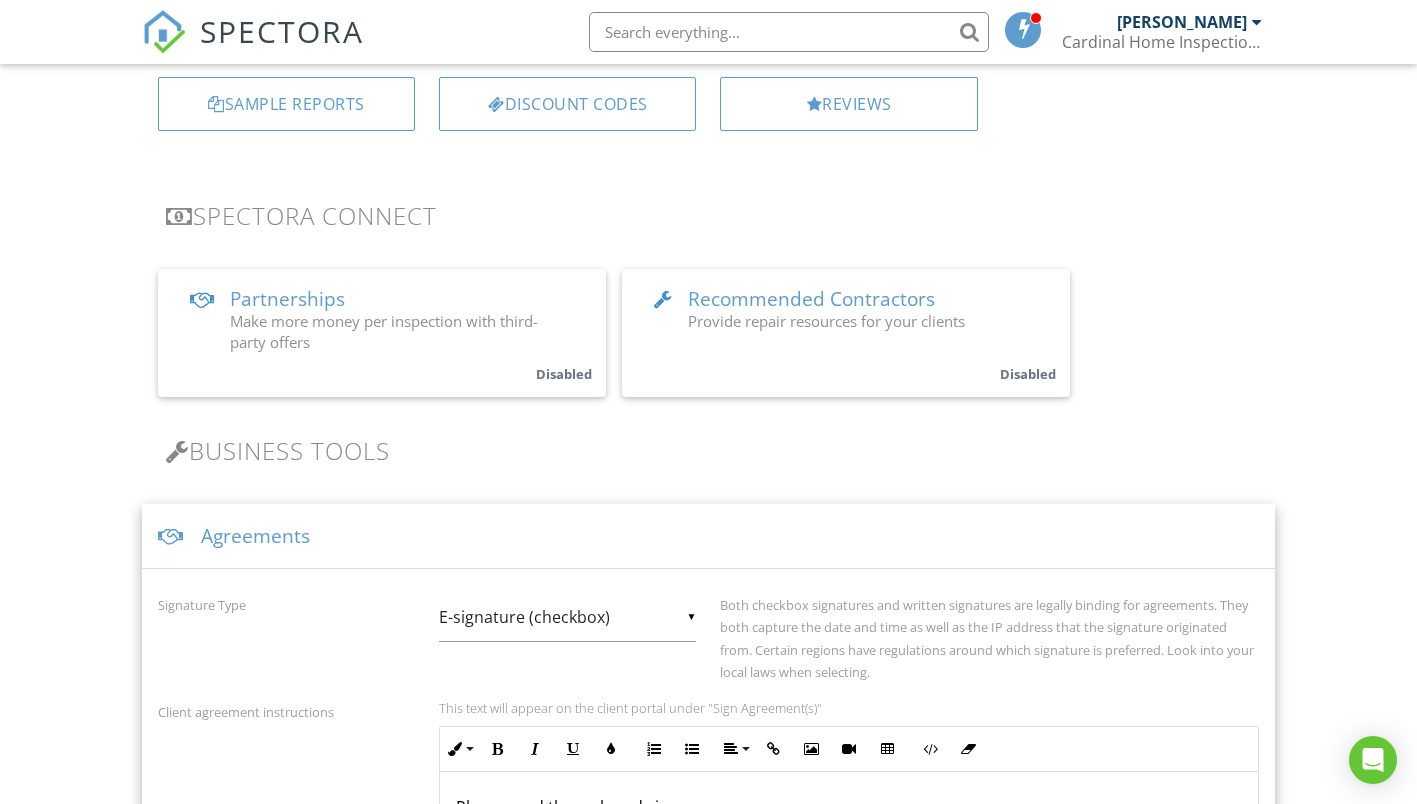 click on "Agreements" at bounding box center [709, 536] 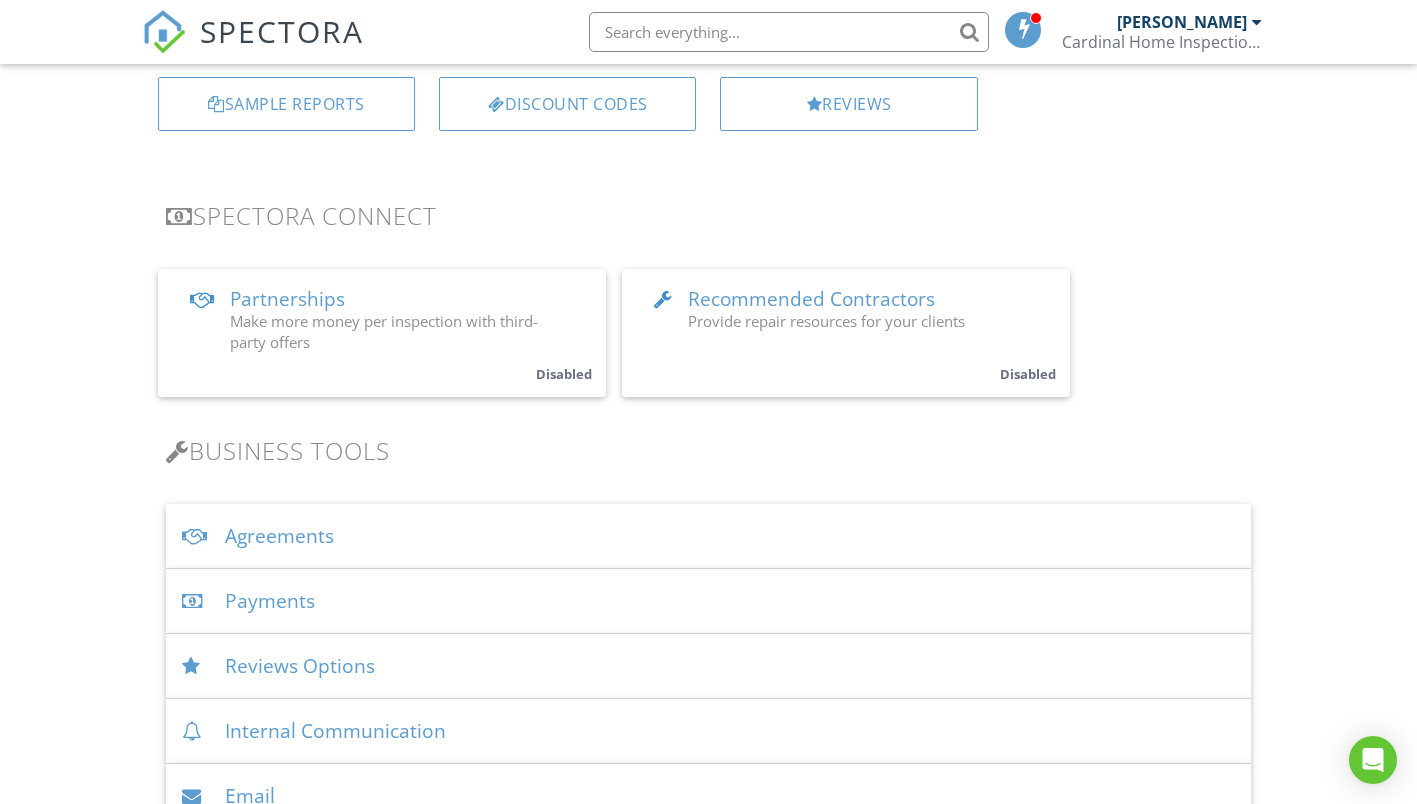 click on "Payments" at bounding box center (709, 601) 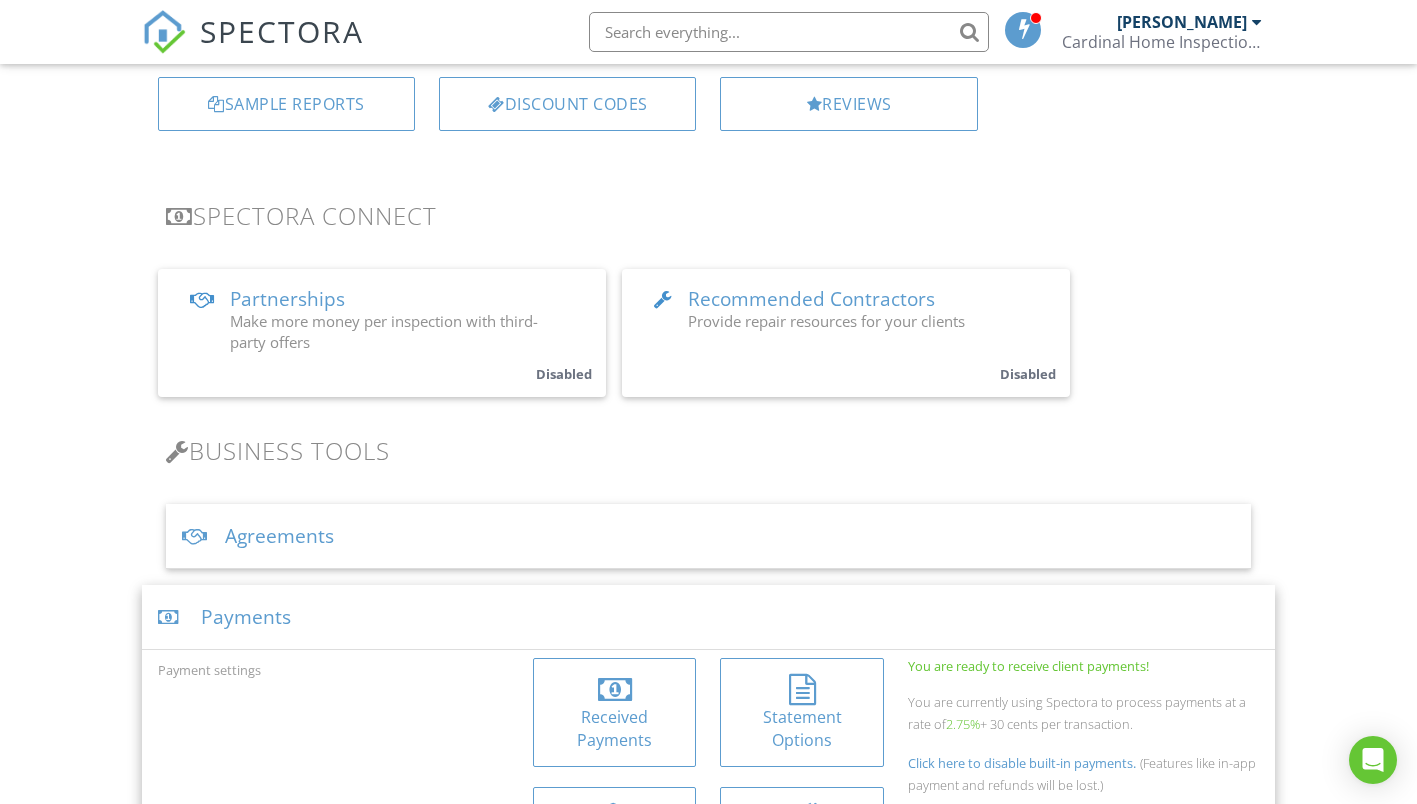 click on "Received Payments" at bounding box center (615, 728) 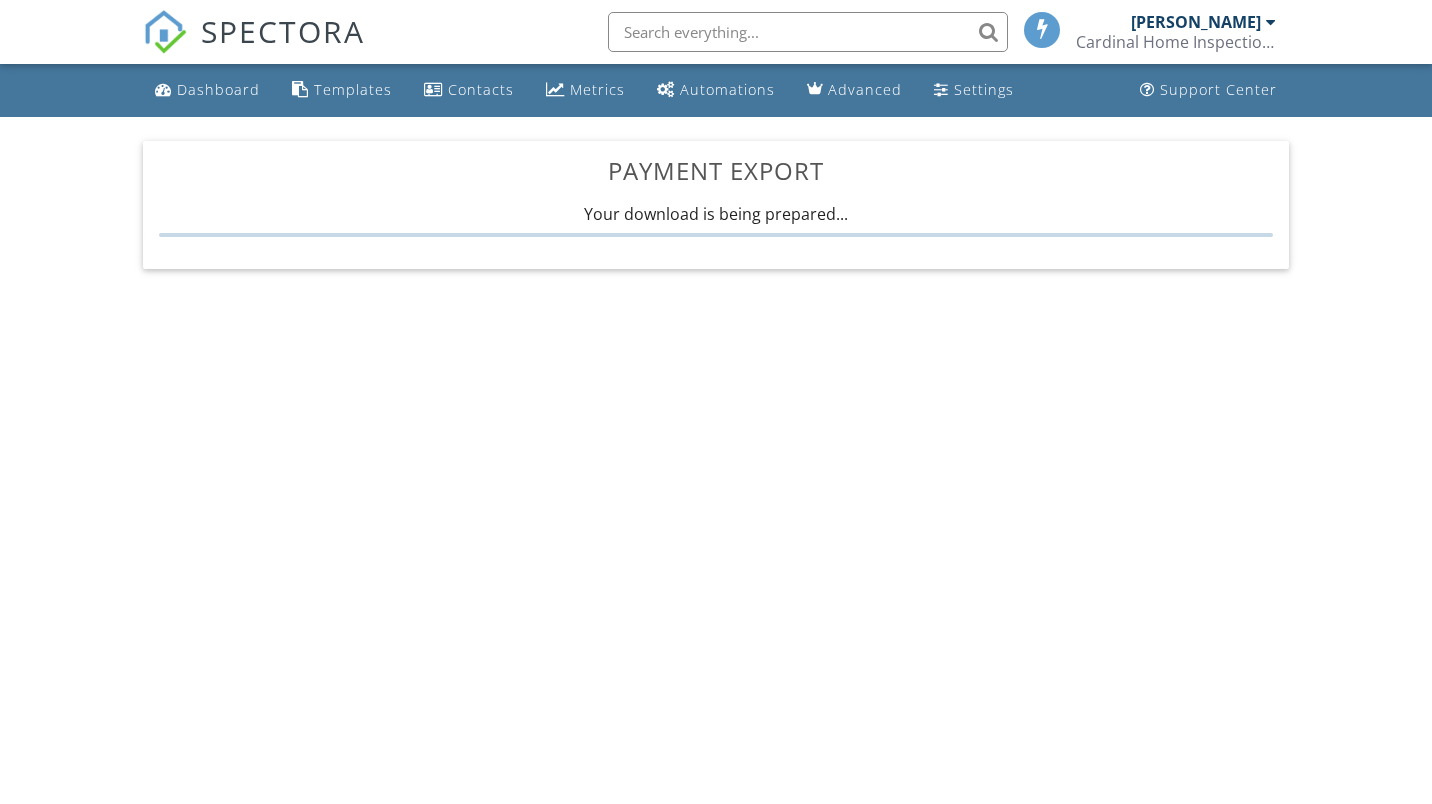 scroll, scrollTop: 0, scrollLeft: 0, axis: both 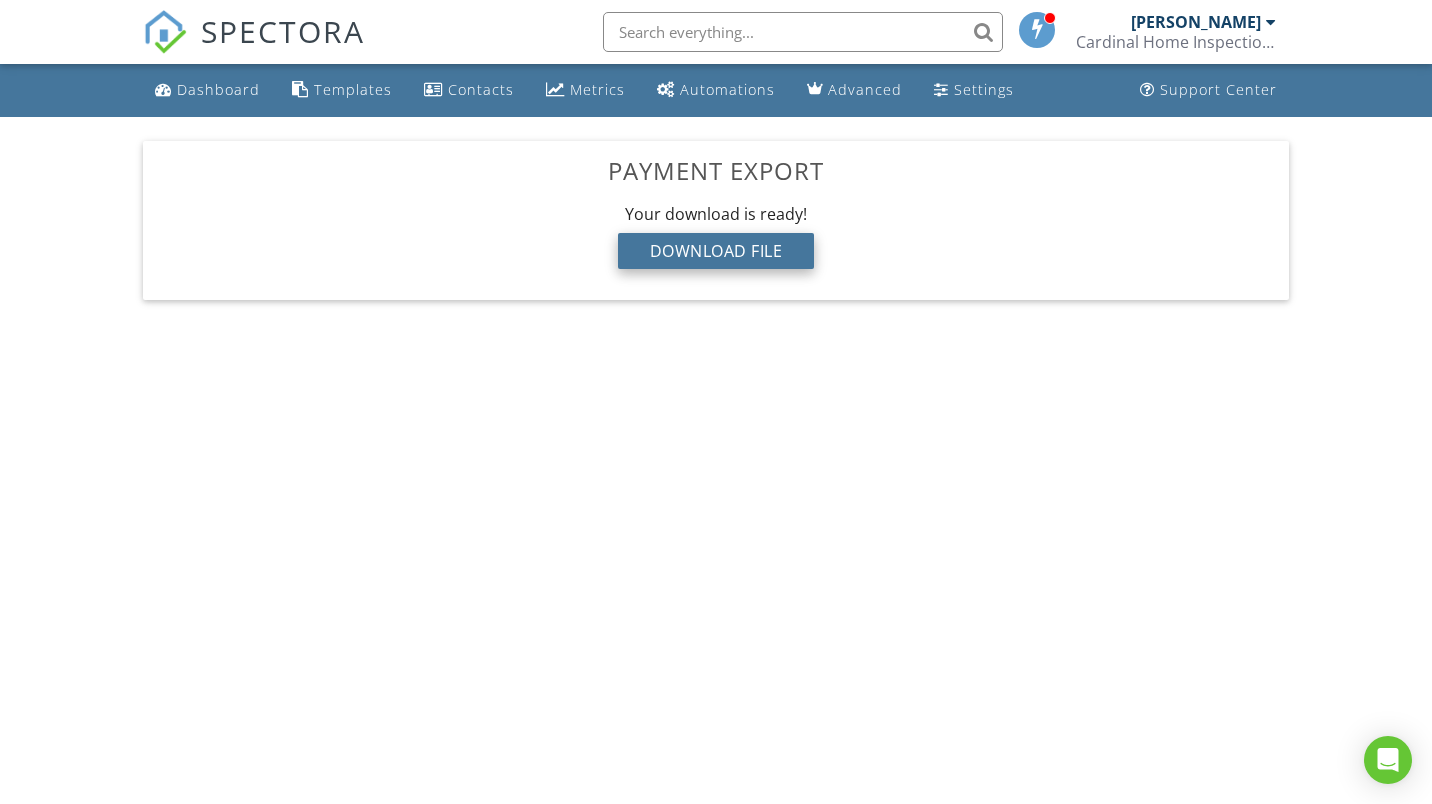 click on "Download File" at bounding box center (716, 251) 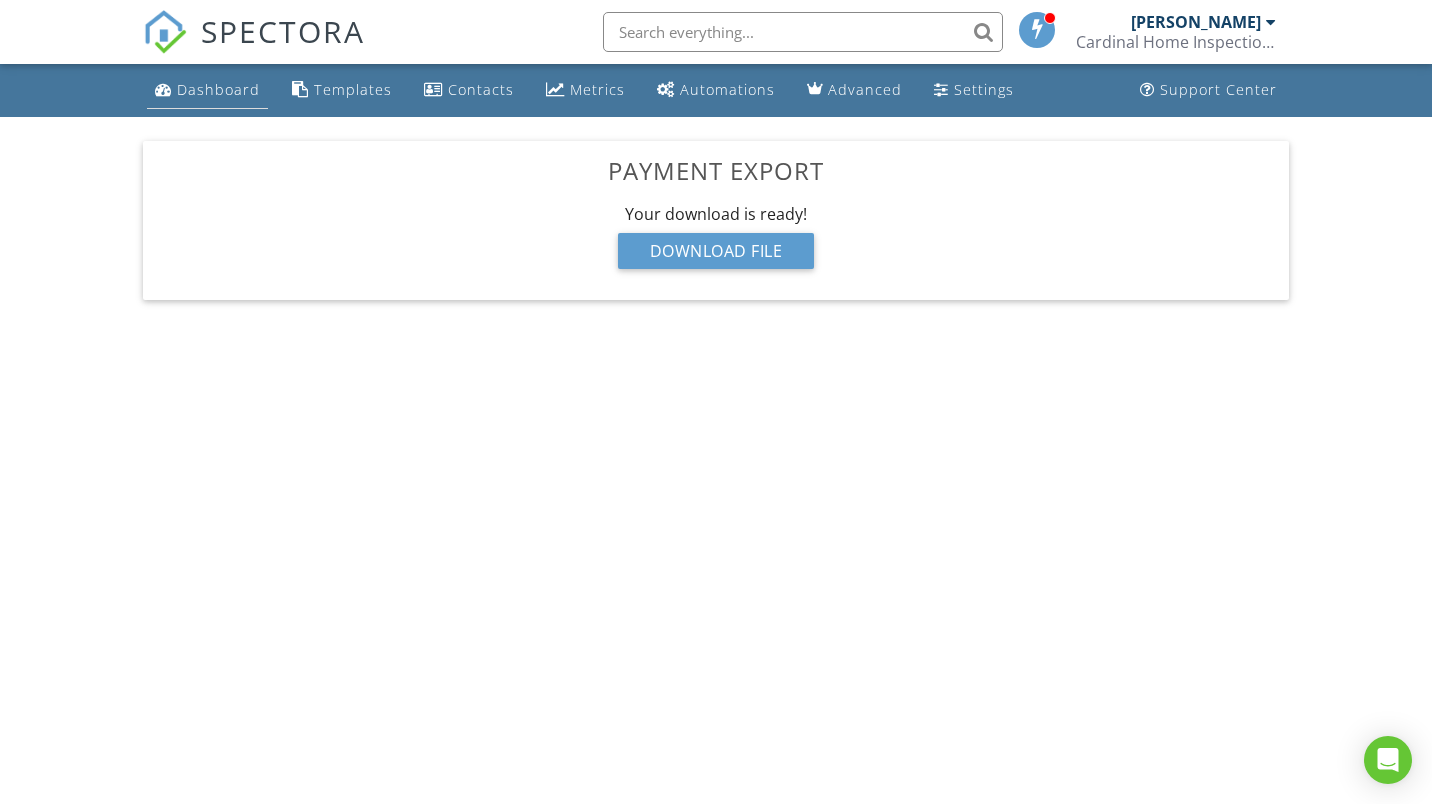 click on "Dashboard" at bounding box center (218, 89) 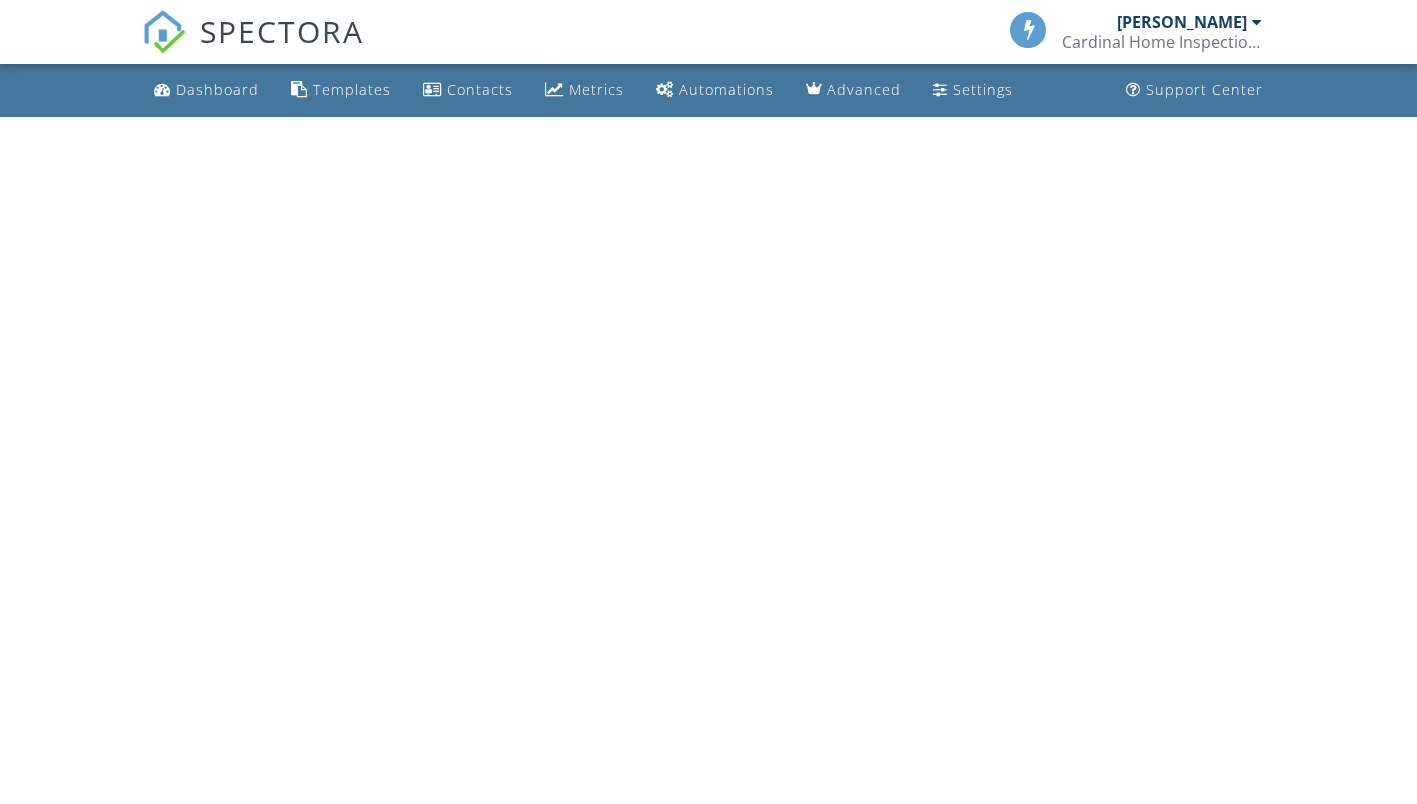 scroll, scrollTop: 0, scrollLeft: 0, axis: both 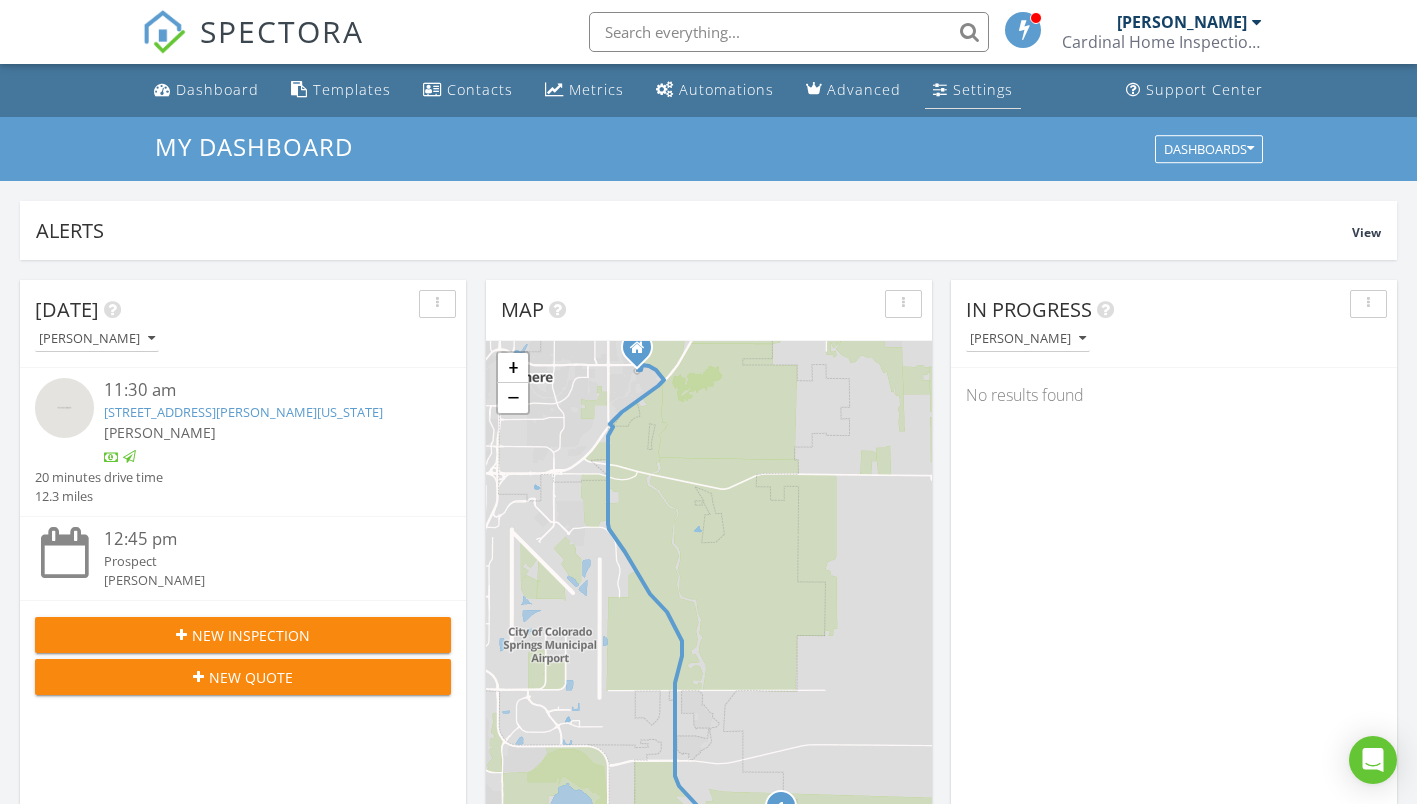 click on "Settings" at bounding box center (983, 89) 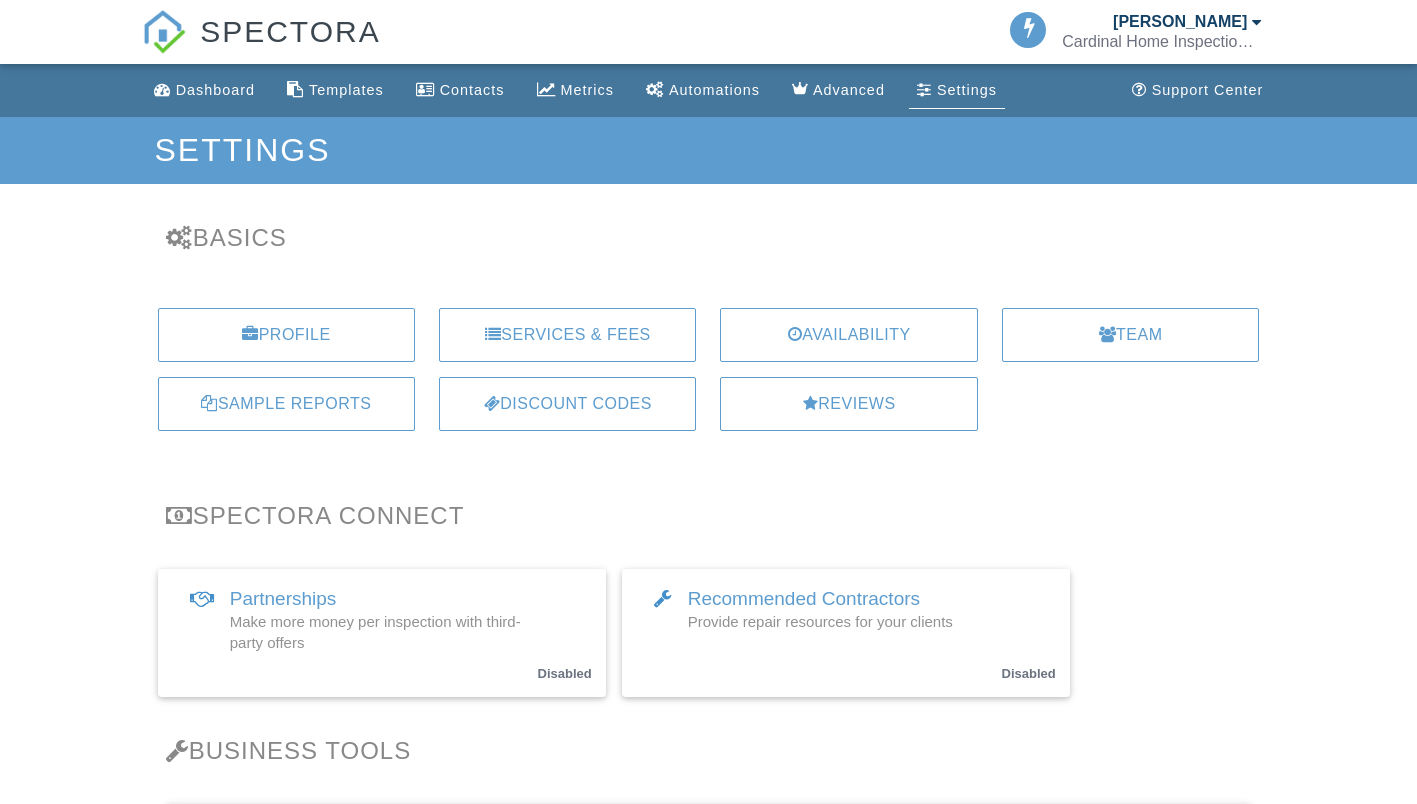 scroll, scrollTop: 0, scrollLeft: 0, axis: both 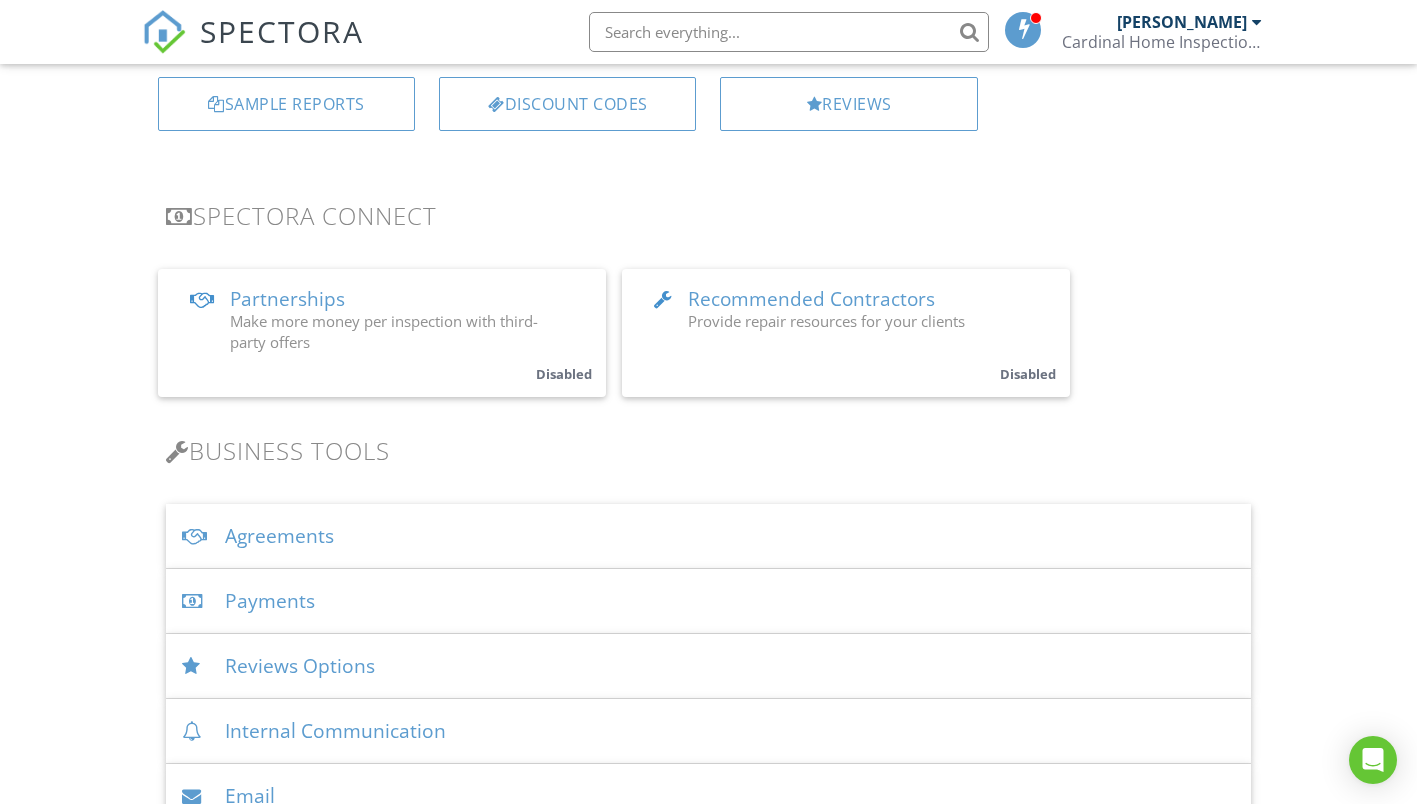 click on "Payments" at bounding box center (709, 601) 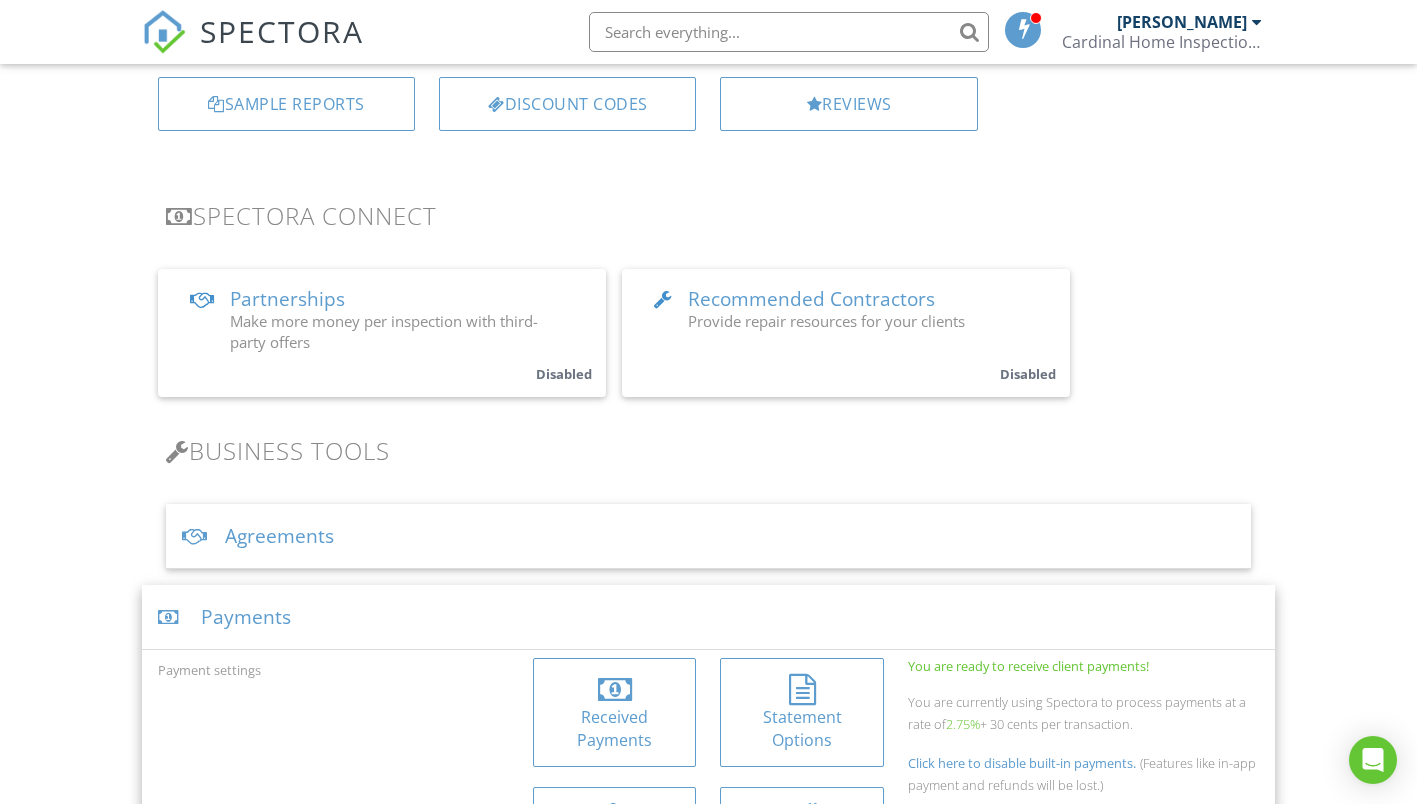 click on "Received Payments" at bounding box center (615, 728) 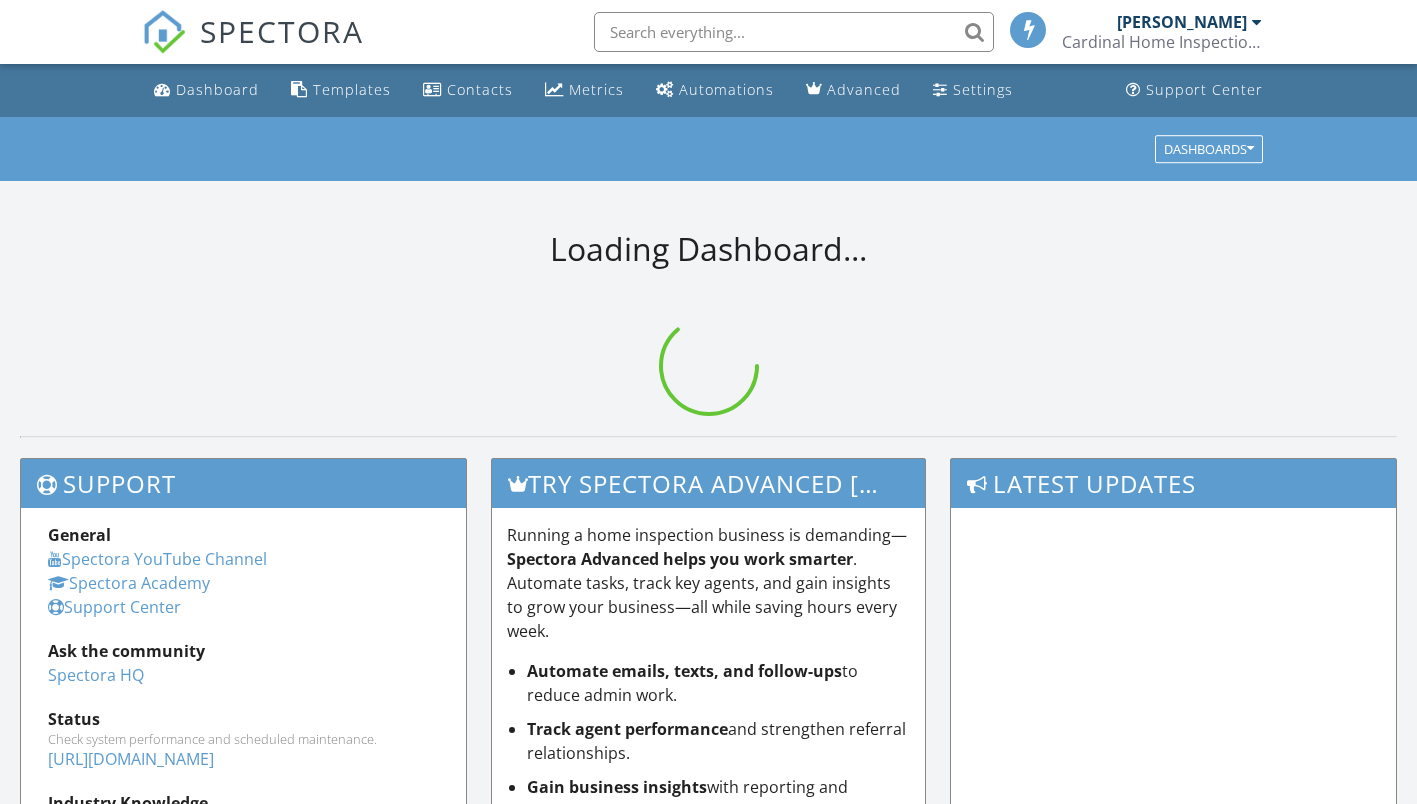 scroll, scrollTop: 0, scrollLeft: 0, axis: both 